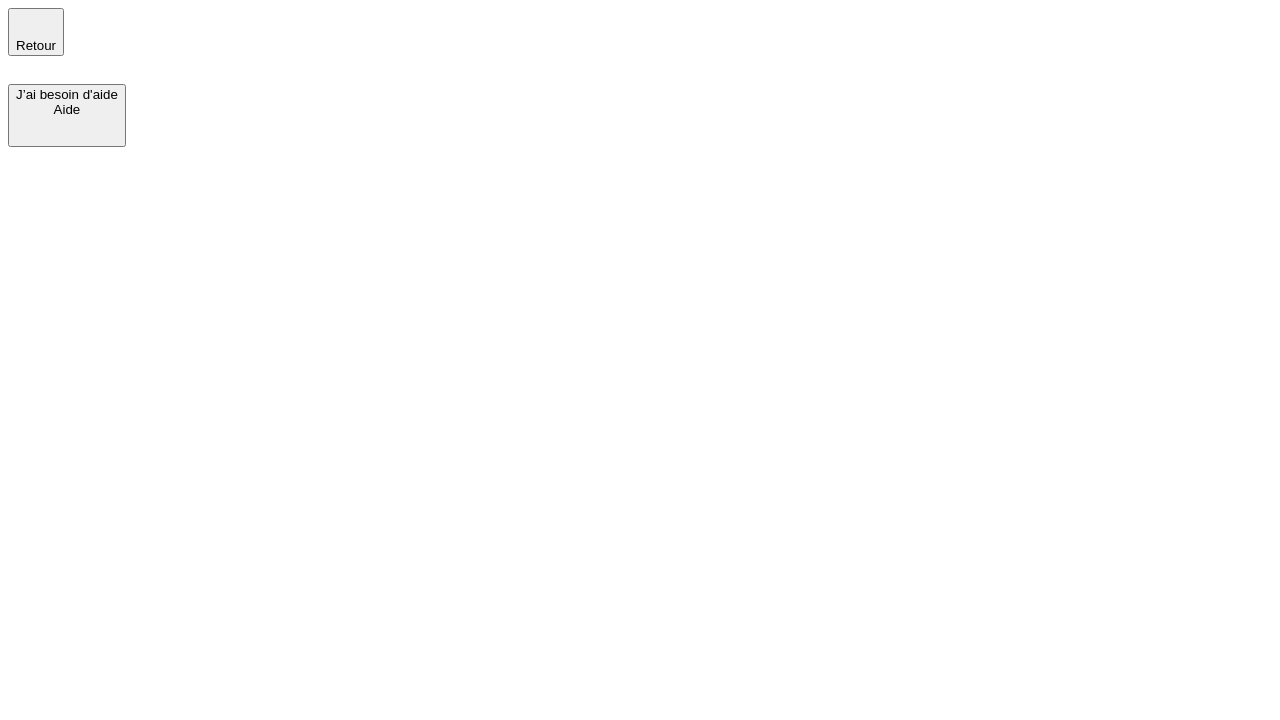 scroll, scrollTop: 0, scrollLeft: 0, axis: both 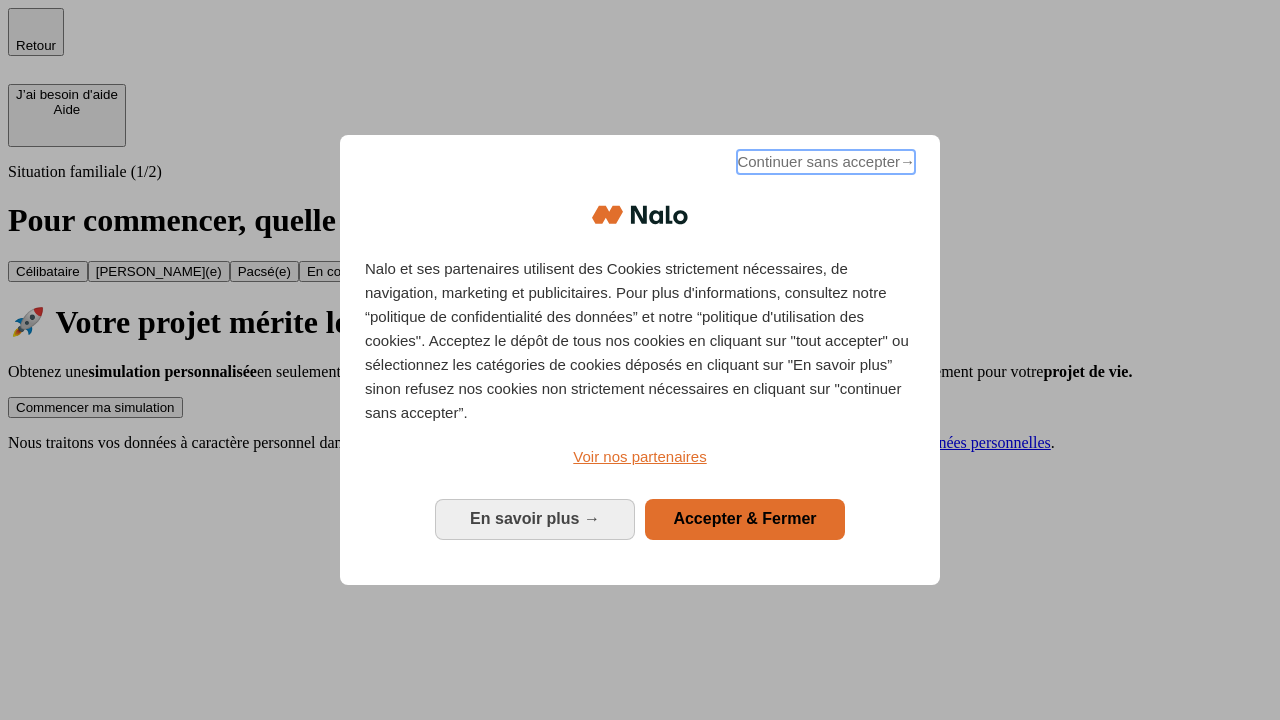 click on "Continuer sans accepter  →" at bounding box center [826, 162] 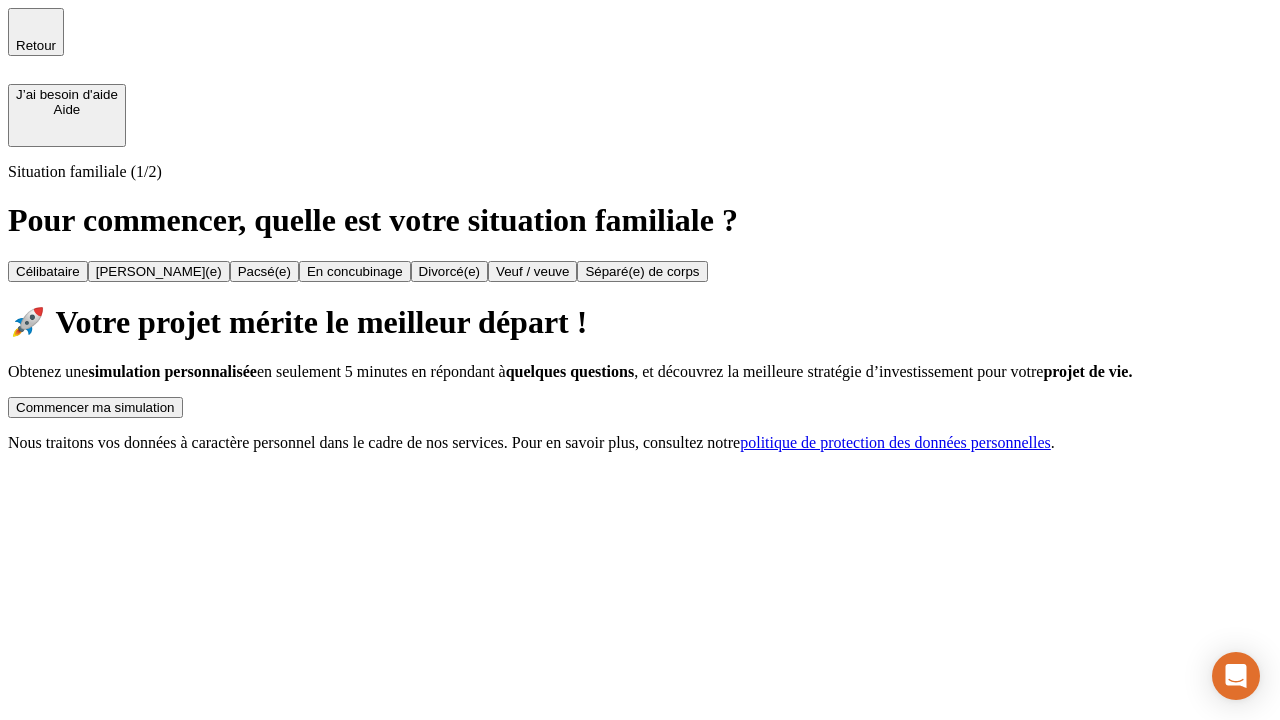 click on "Commencer ma simulation" at bounding box center [95, 407] 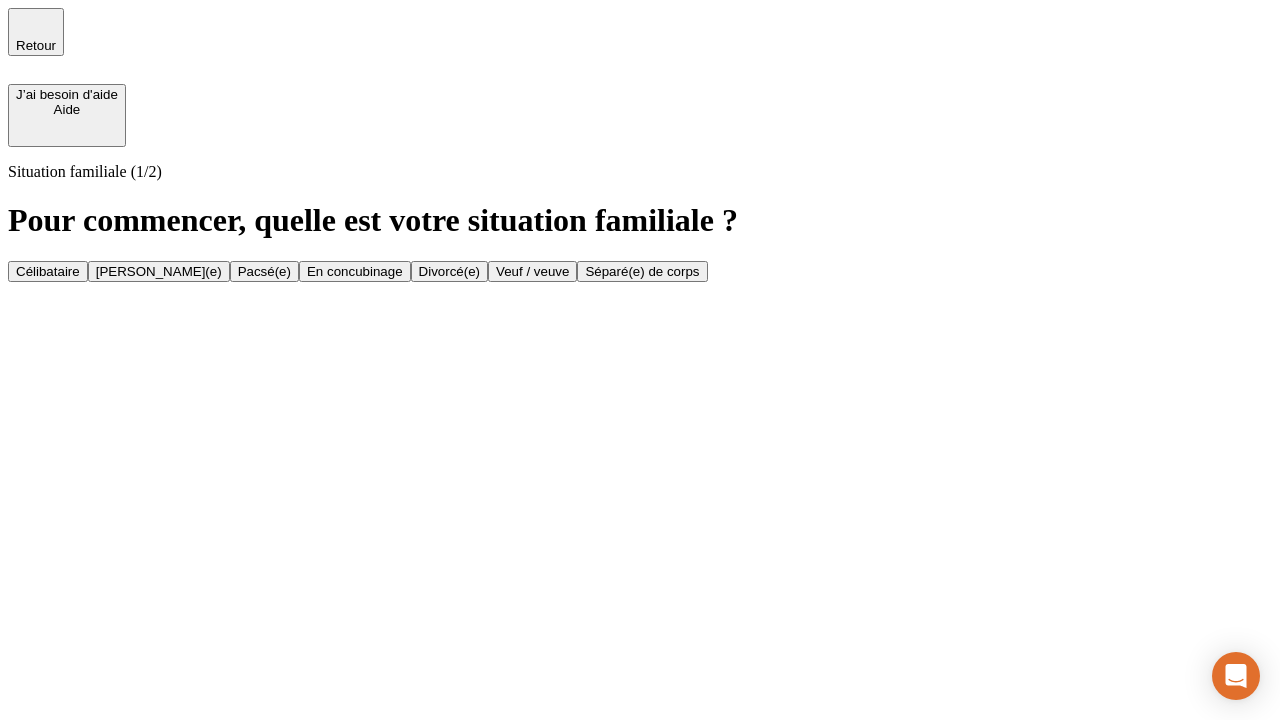 click on "[PERSON_NAME](e)" at bounding box center [159, 271] 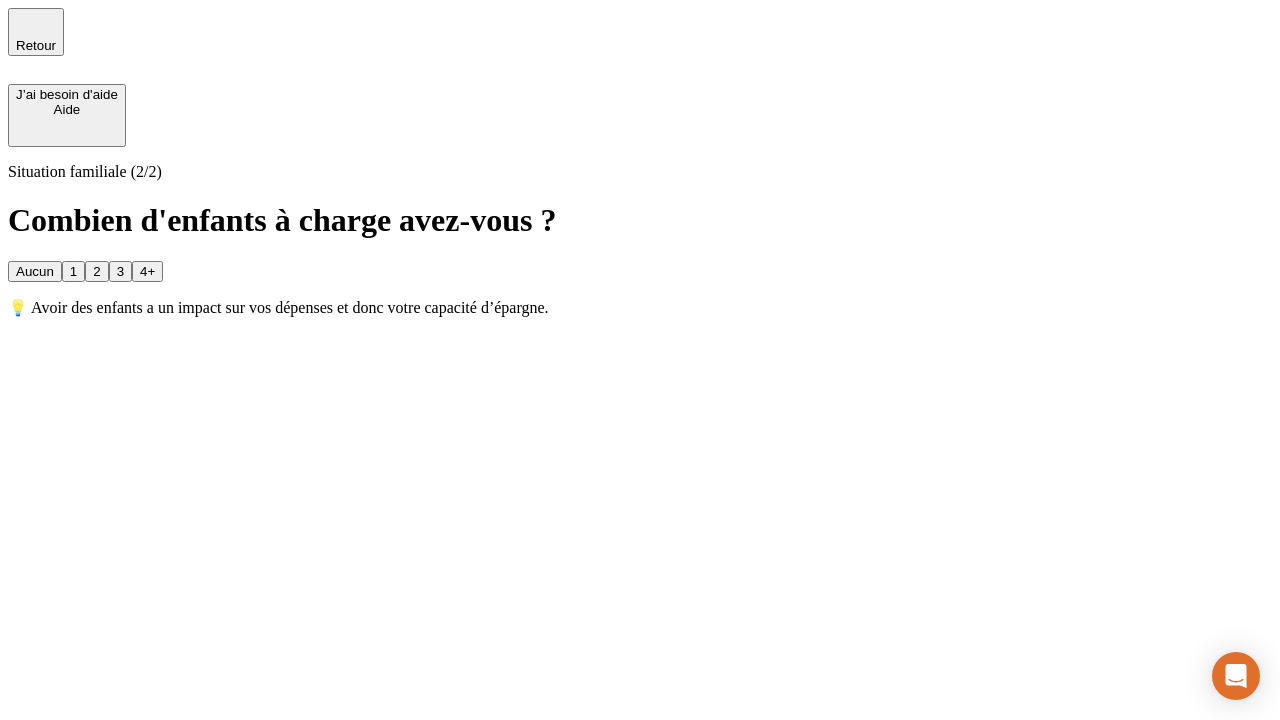 click on "1" at bounding box center [73, 271] 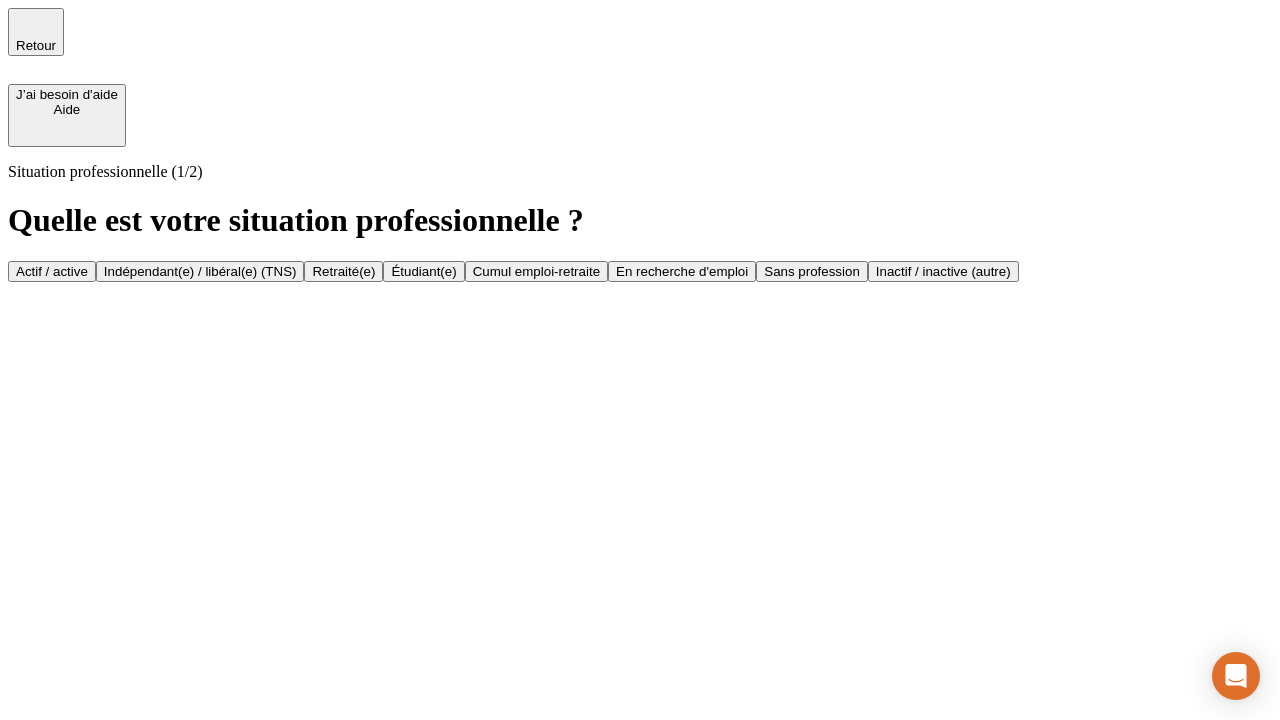 click on "Actif / active" at bounding box center [52, 271] 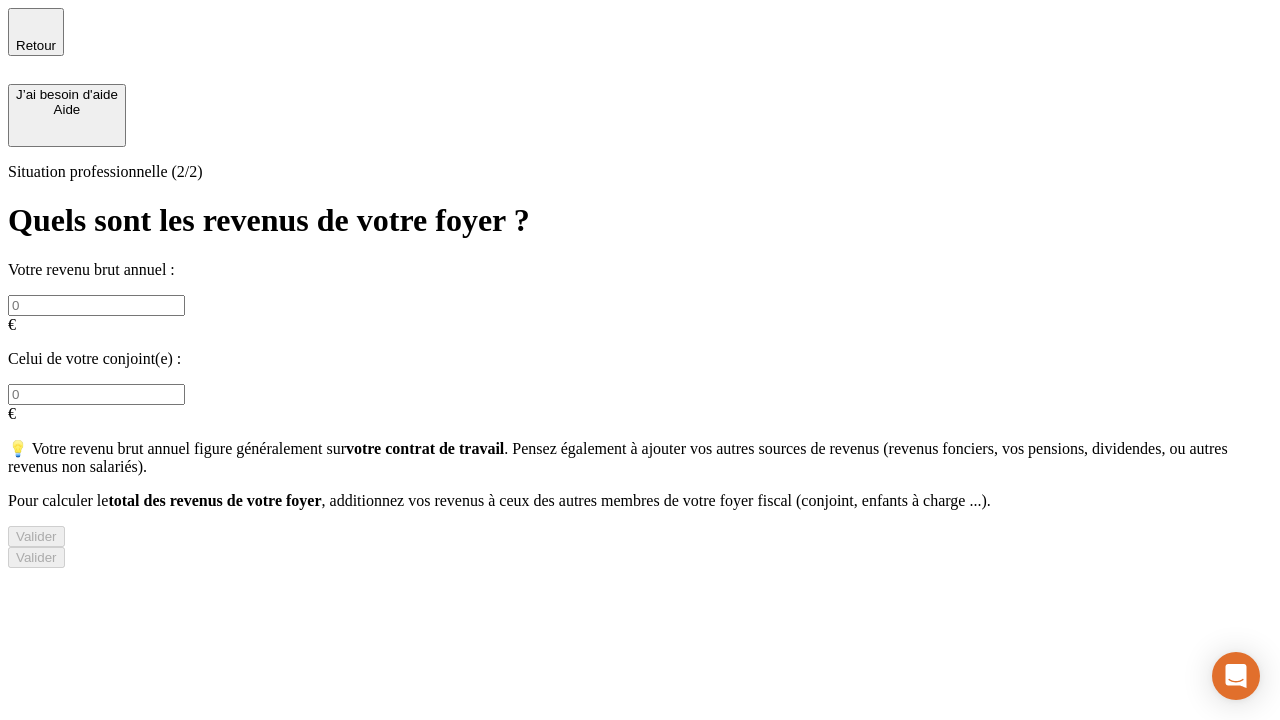 click at bounding box center (96, 305) 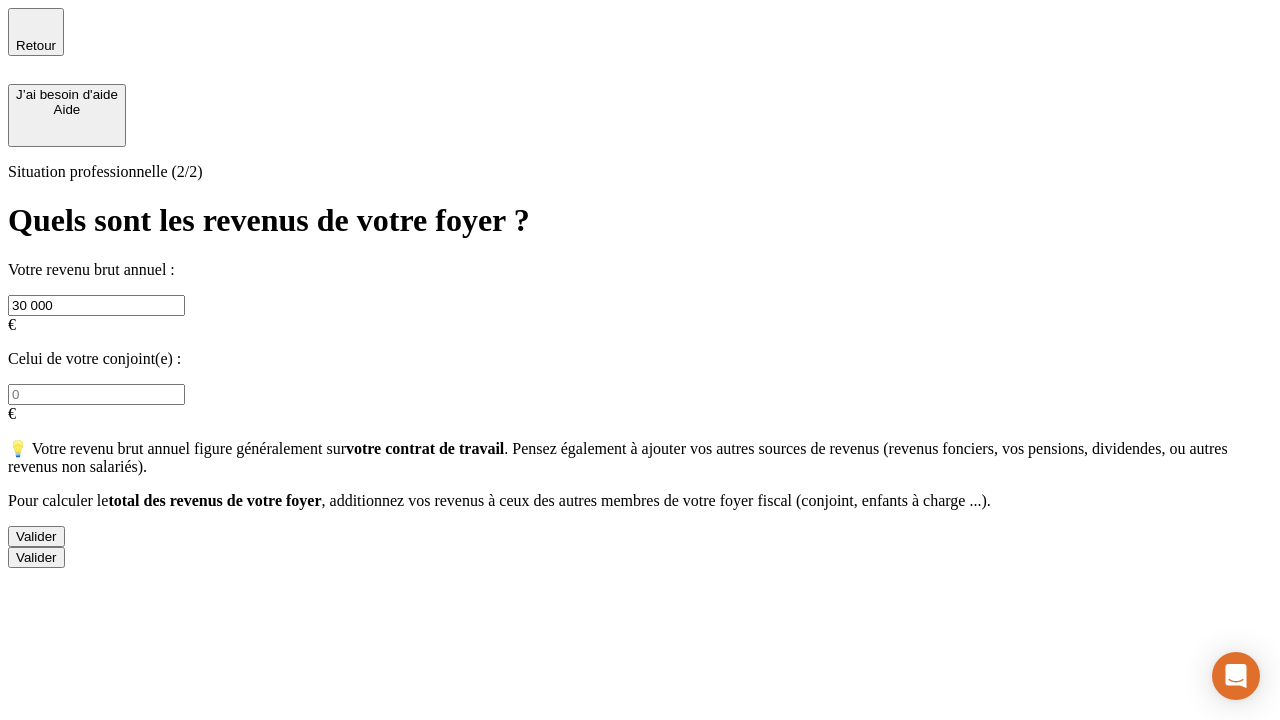 type on "30 000" 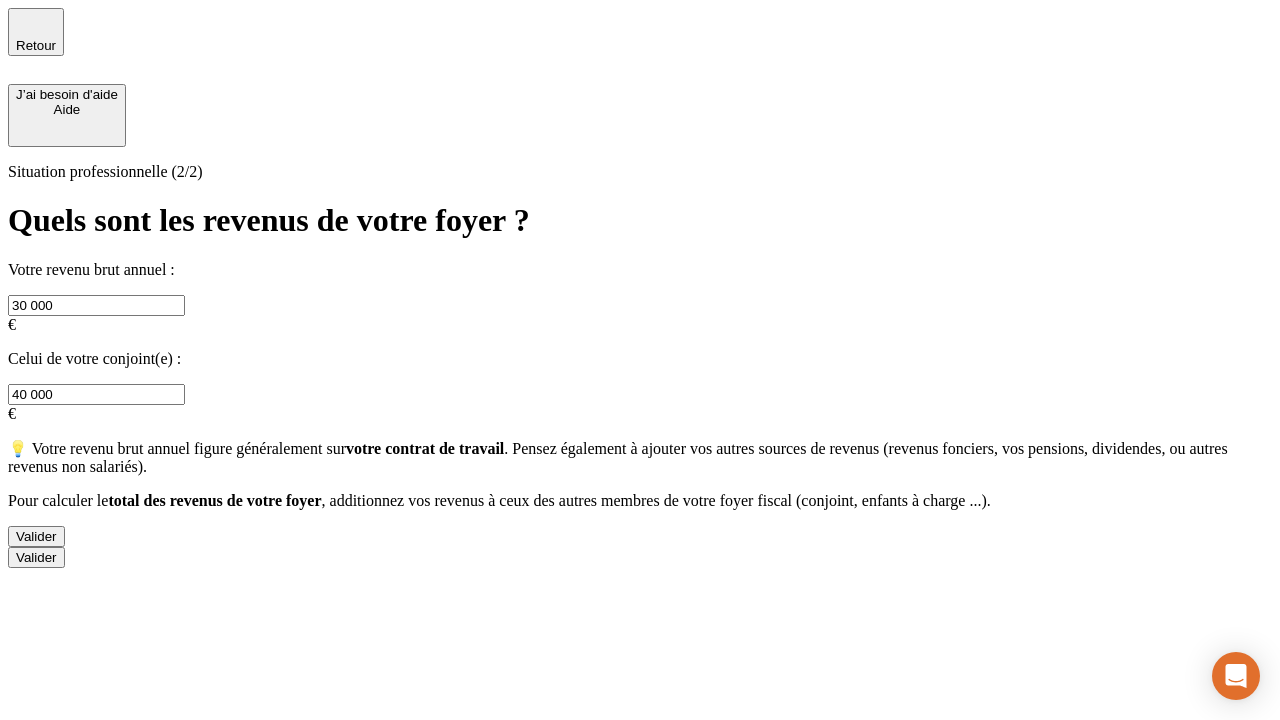 click on "Valider" at bounding box center (36, 536) 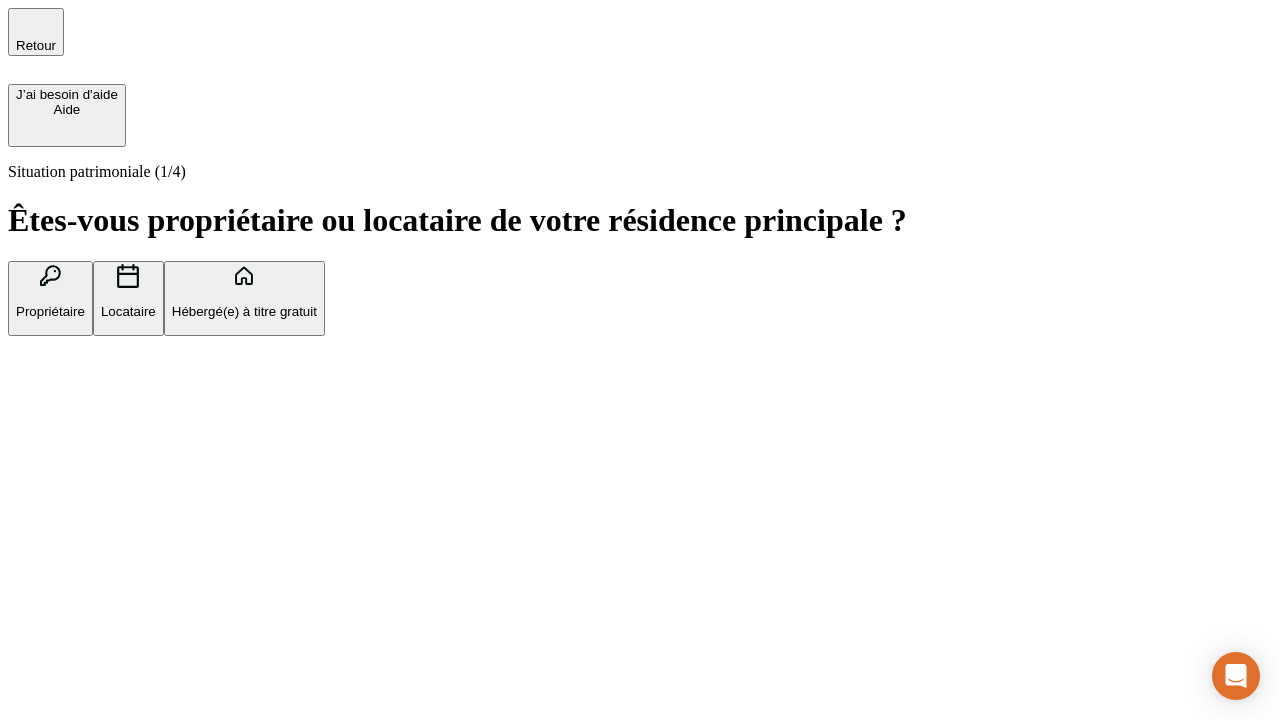 click on "Propriétaire" at bounding box center [50, 311] 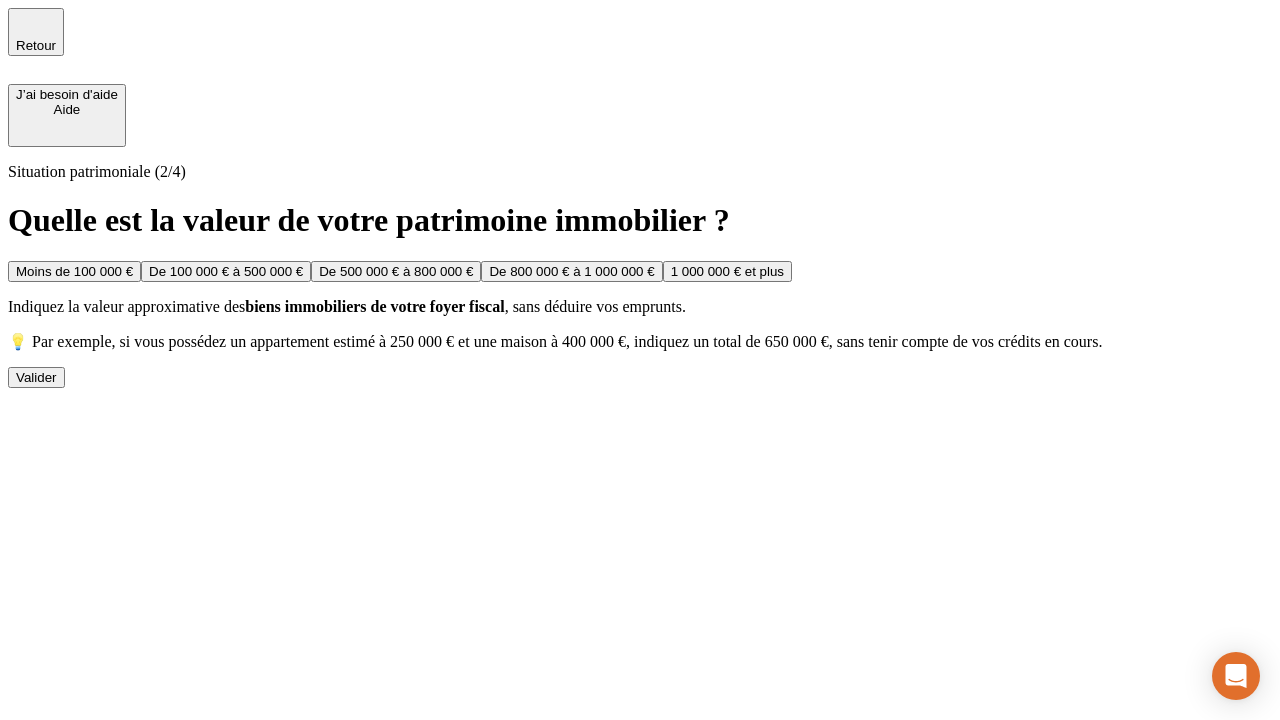 click on "De 100 000 € à 500 000 €" at bounding box center [226, 271] 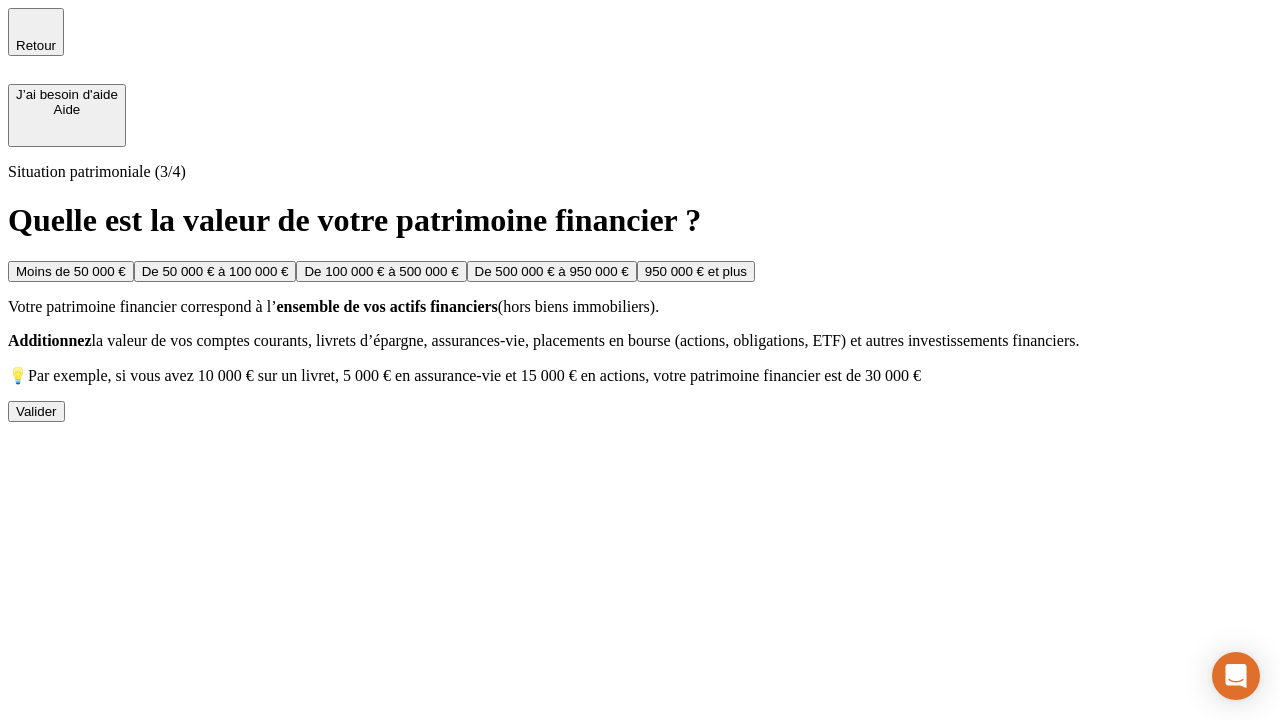 click on "Moins de 50 000 €" at bounding box center [71, 271] 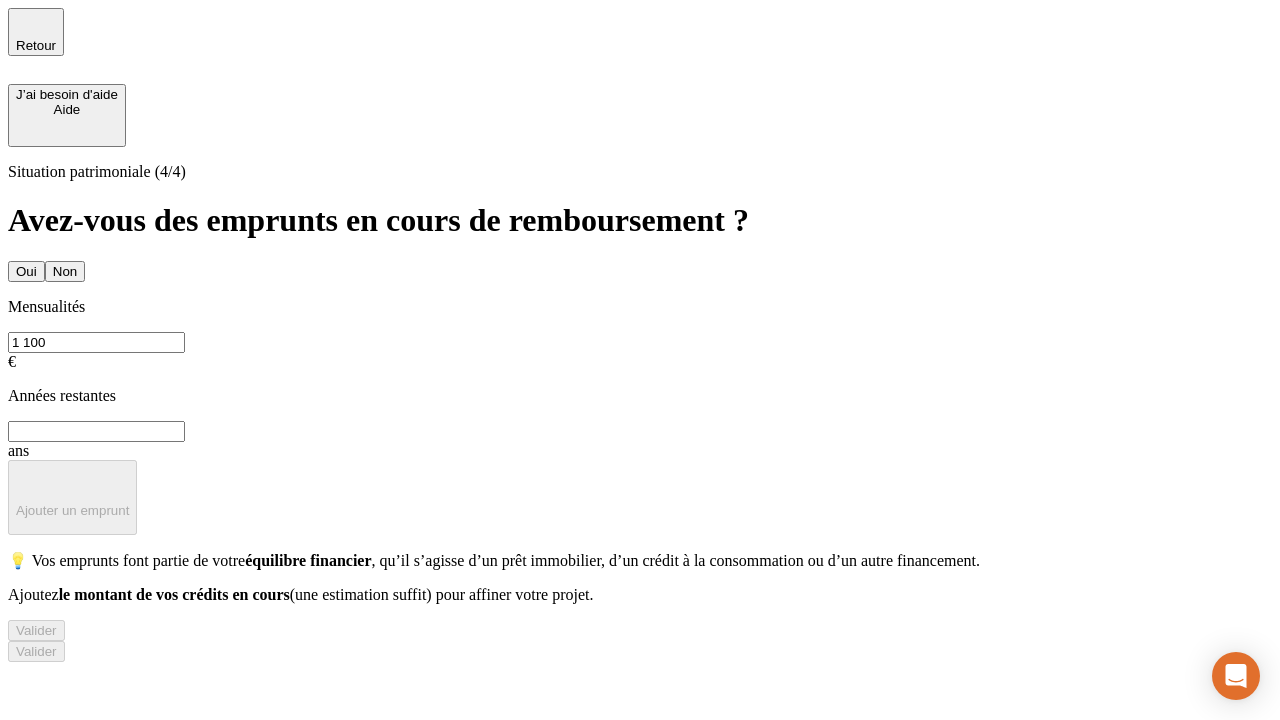 type on "1 100" 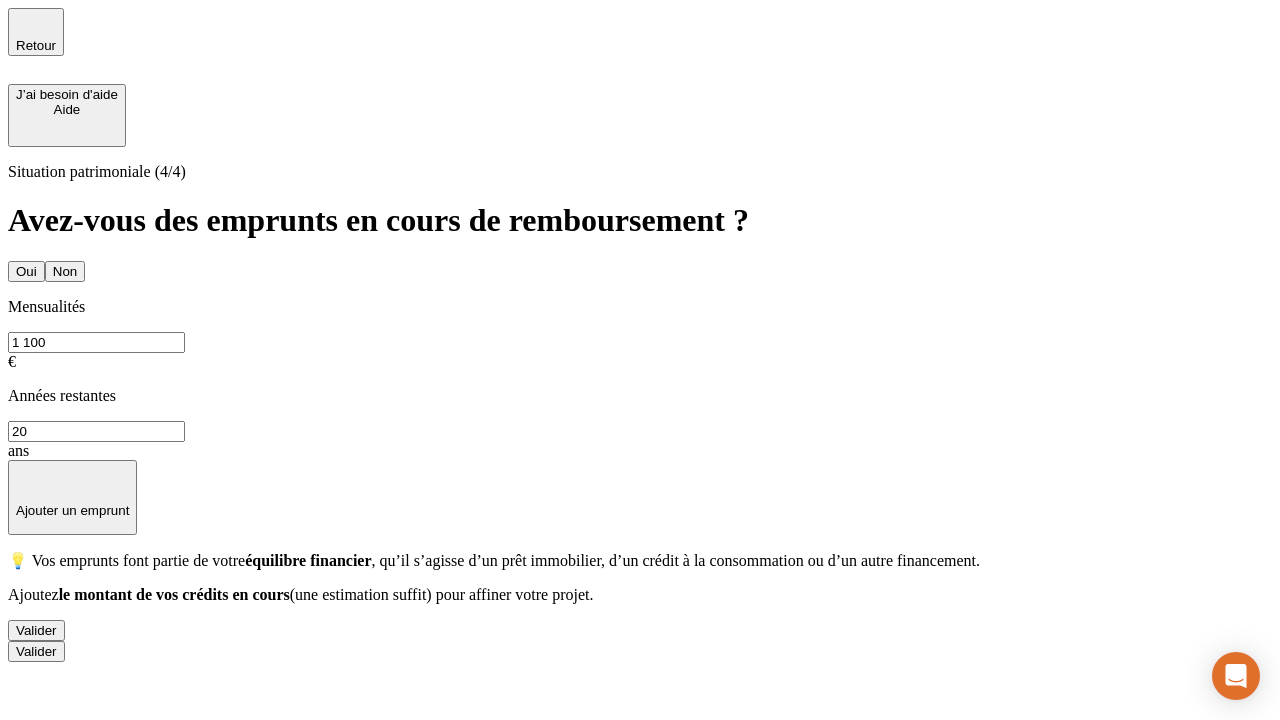 type on "20" 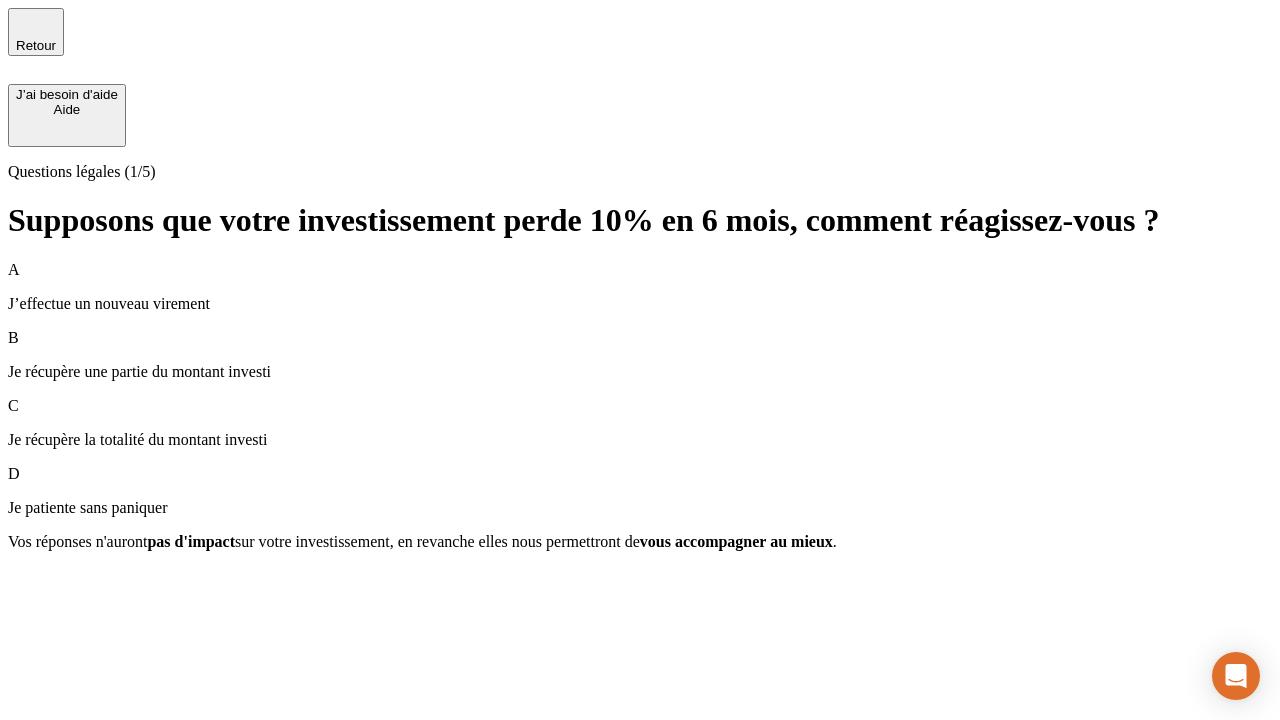 click on "Je récupère une partie du montant investi" at bounding box center (640, 372) 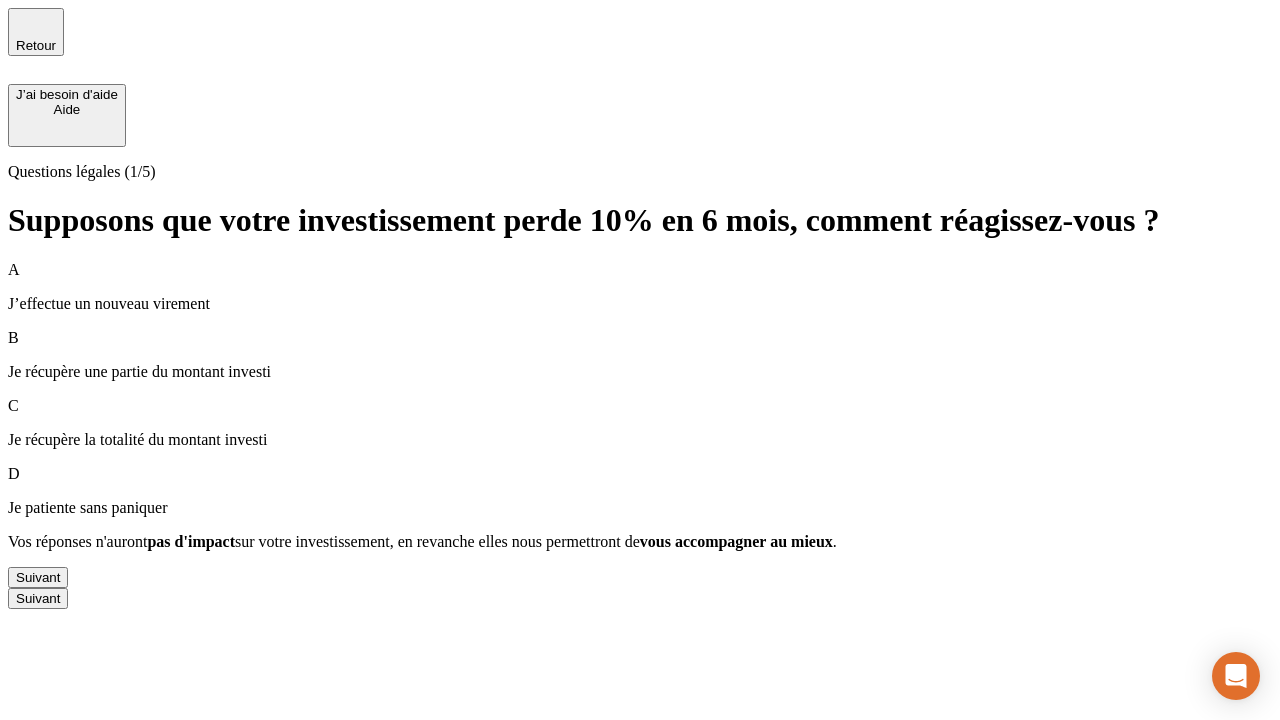click on "Suivant" at bounding box center (38, 577) 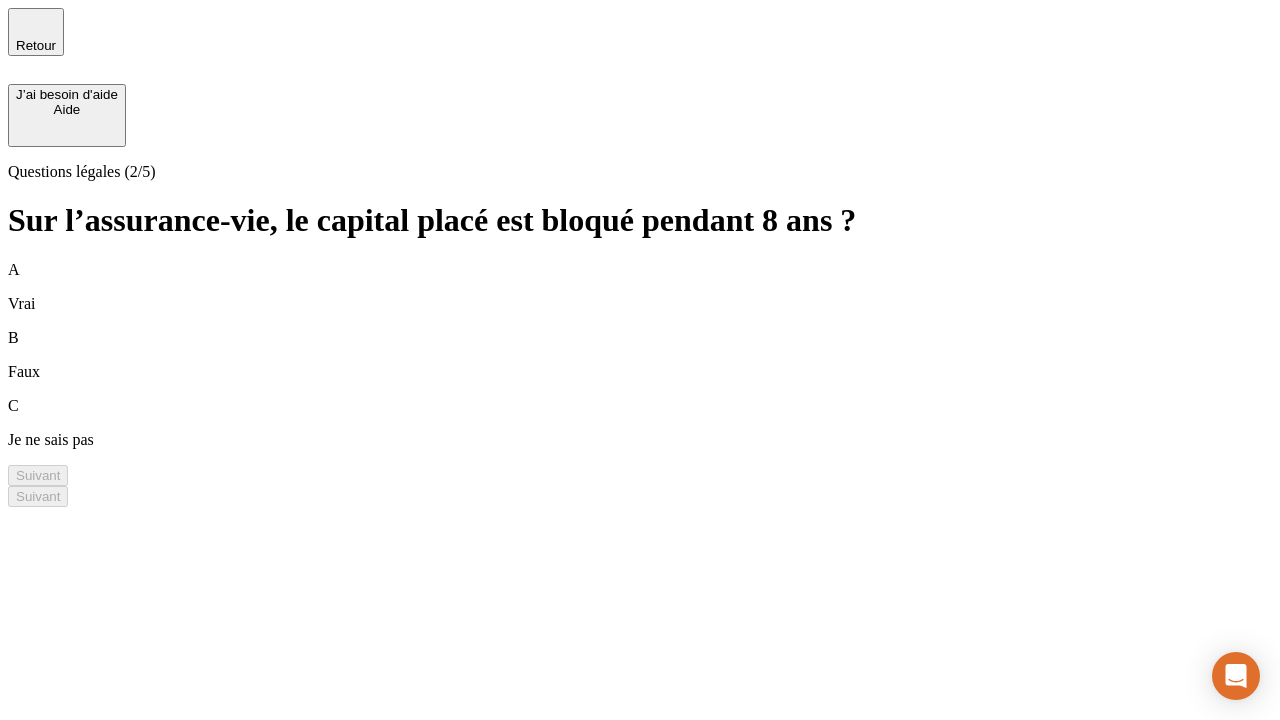 click on "A Vrai" at bounding box center [640, 287] 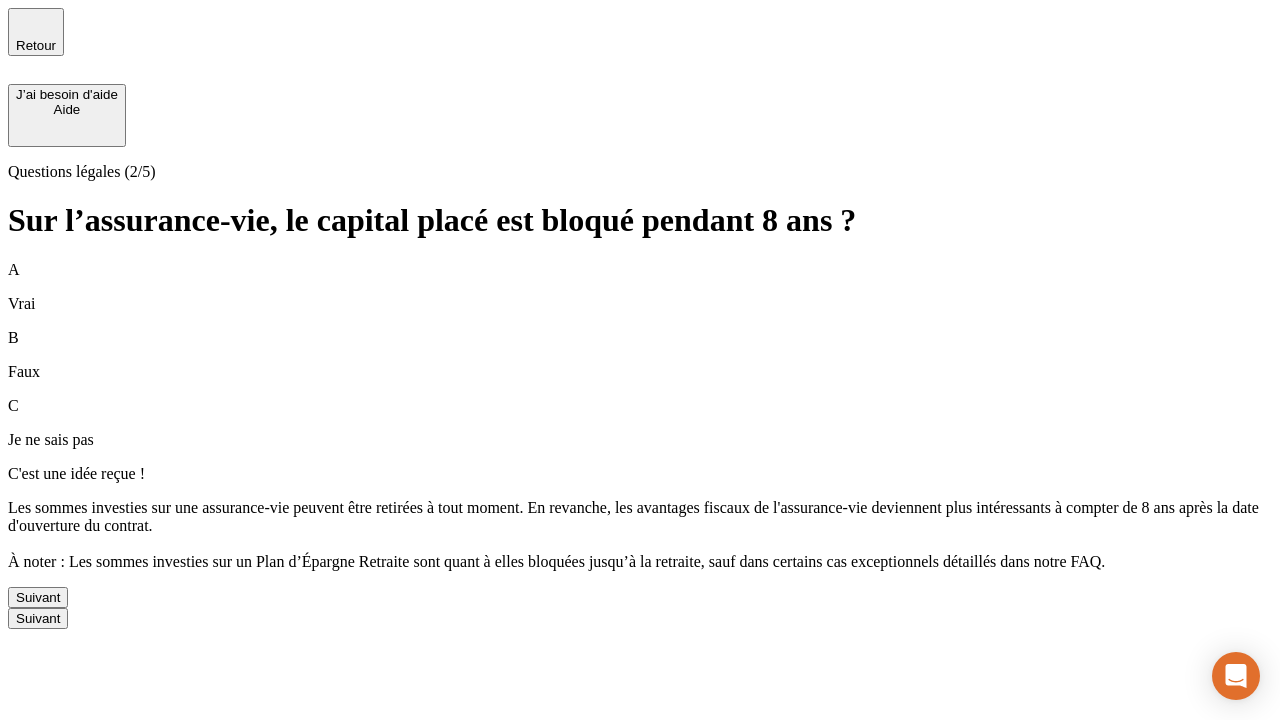 click on "Suivant" at bounding box center (38, 597) 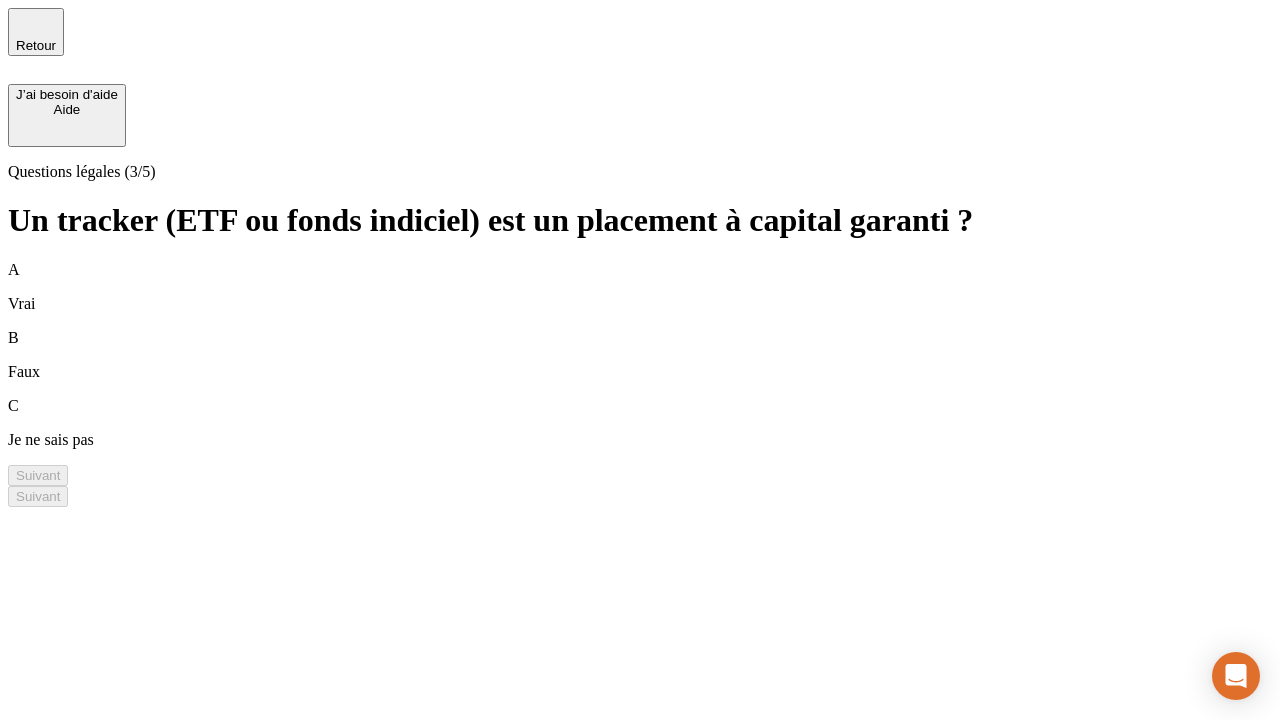click on "B Faux" at bounding box center [640, 355] 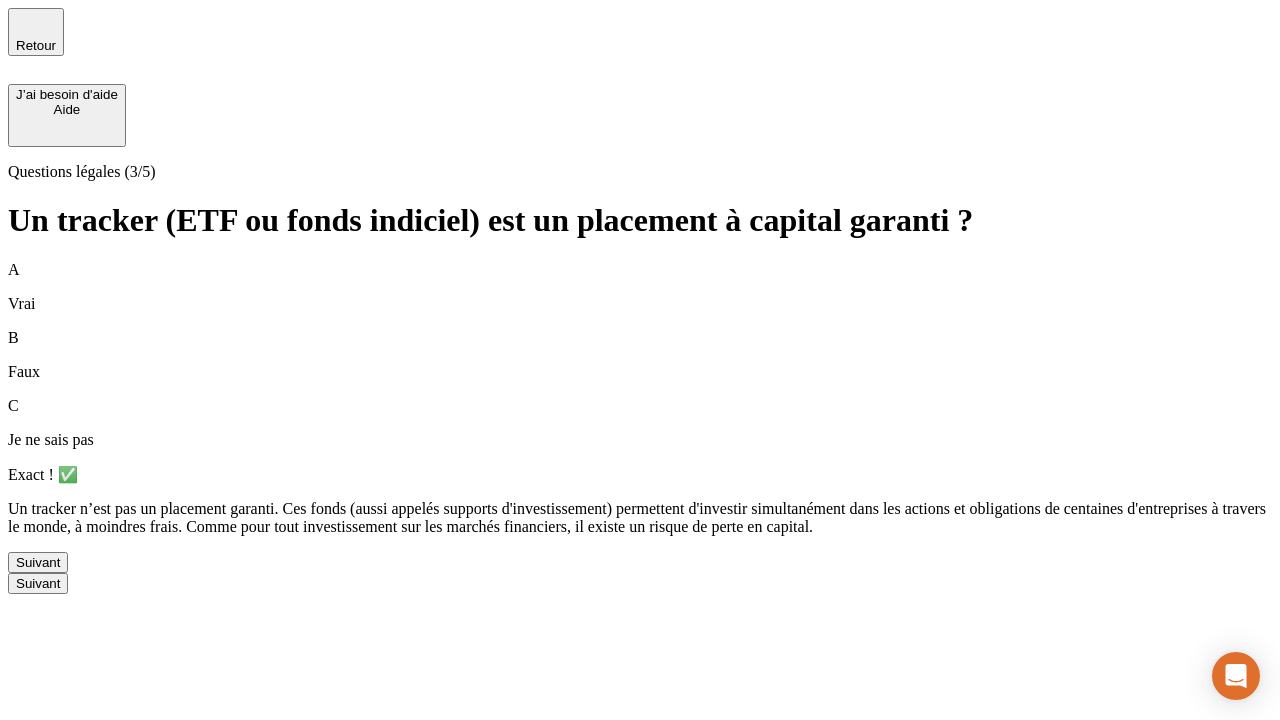 click on "Suivant" at bounding box center (38, 562) 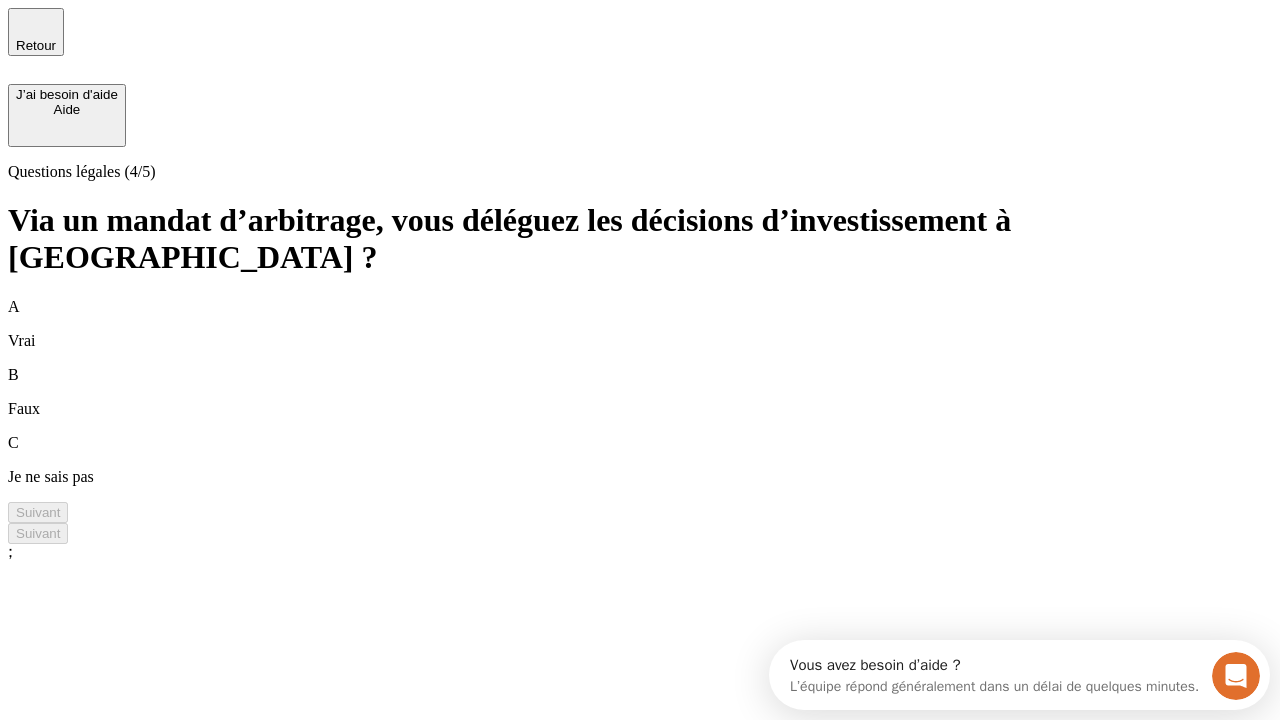 scroll, scrollTop: 0, scrollLeft: 0, axis: both 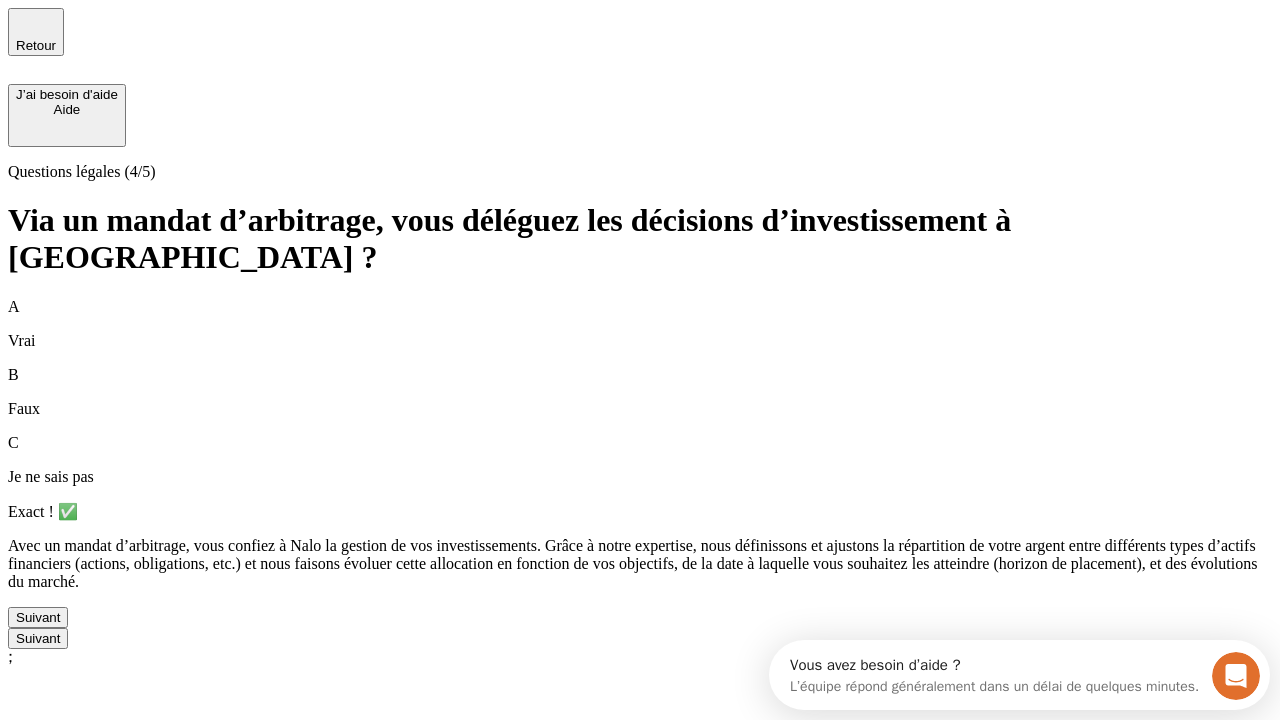 click on "Suivant" at bounding box center (38, 617) 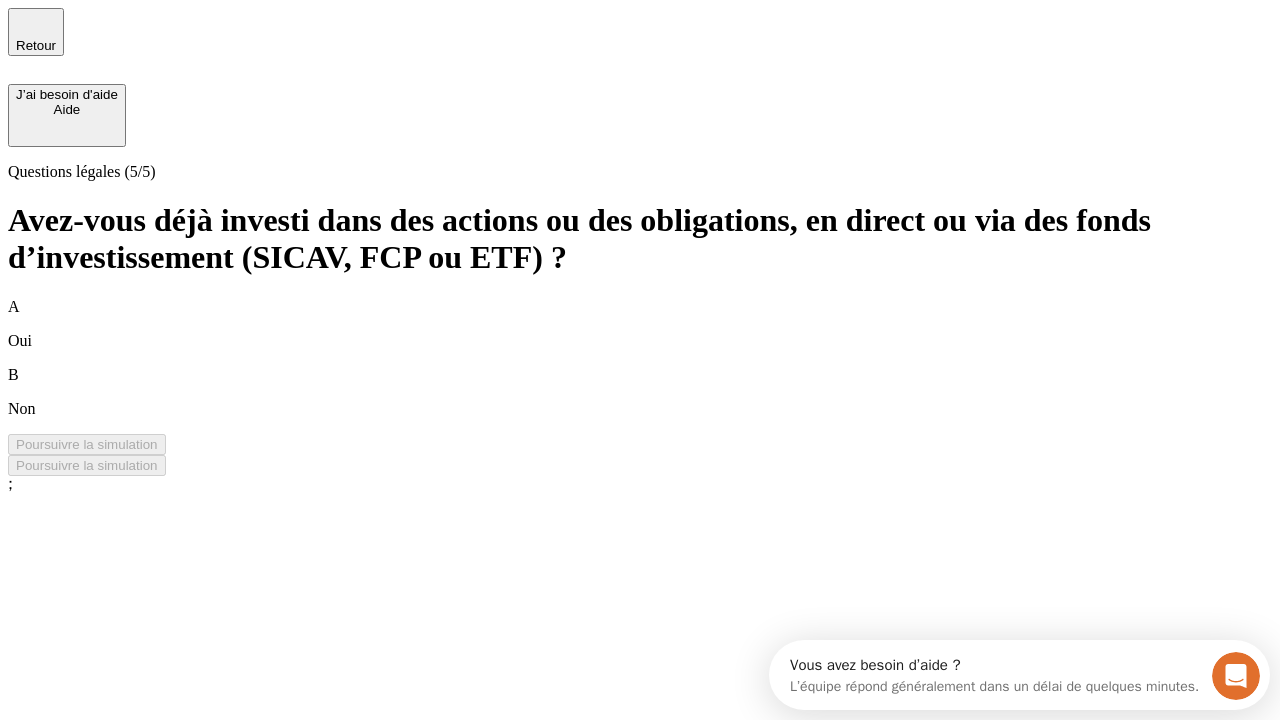 click on "B Non" at bounding box center (640, 392) 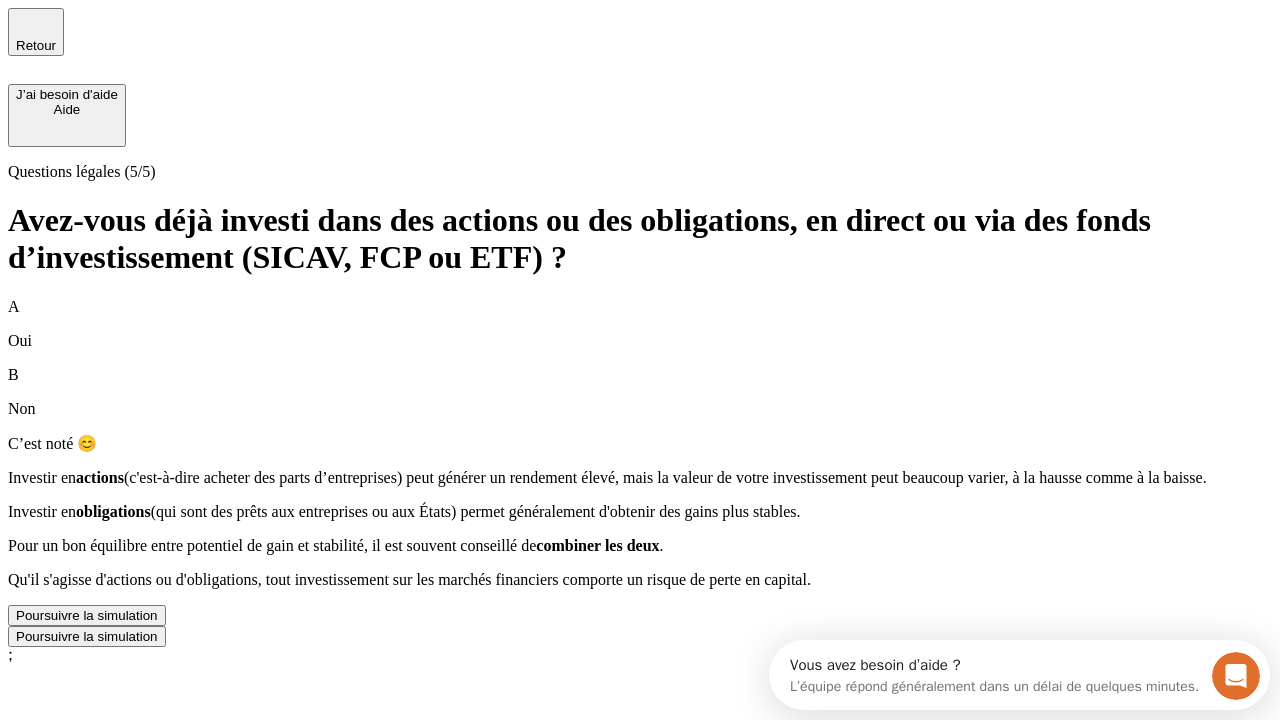 click on "Poursuivre la simulation" at bounding box center (87, 615) 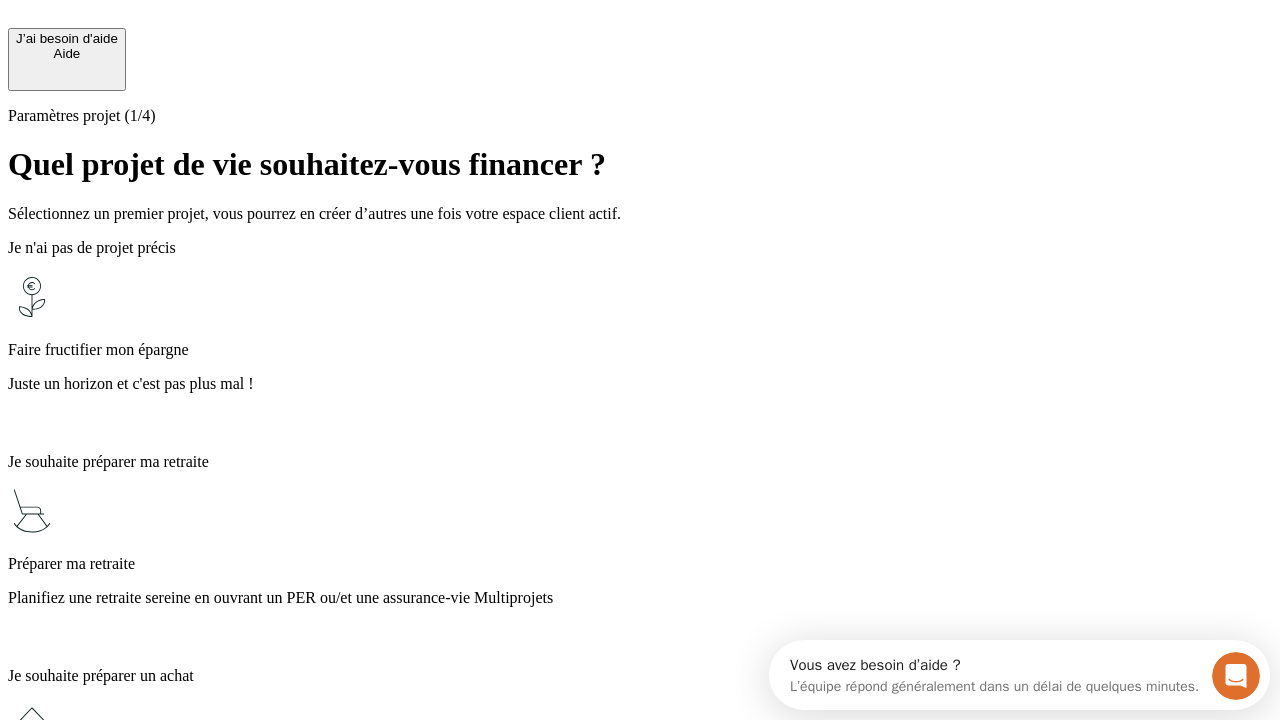 click on "Planifiez une retraite sereine en ouvrant un PER ou/et une assurance-vie Multiprojets" at bounding box center (640, 598) 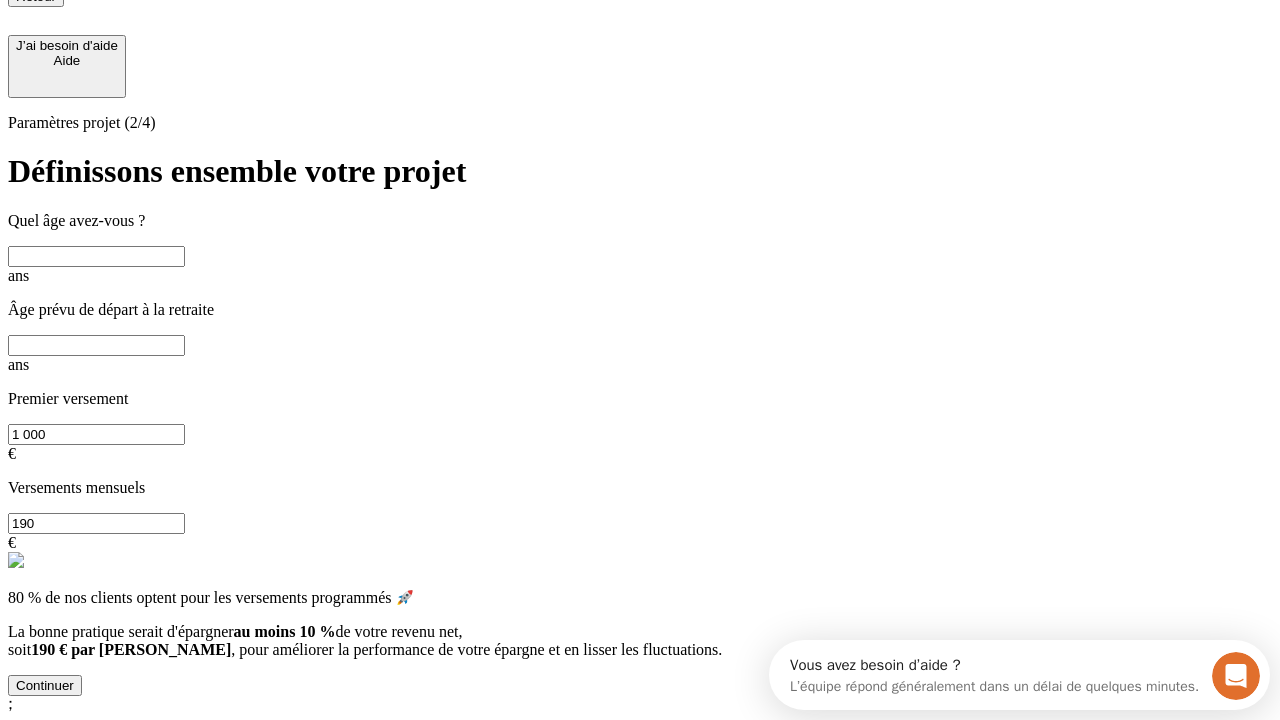 scroll, scrollTop: 18, scrollLeft: 0, axis: vertical 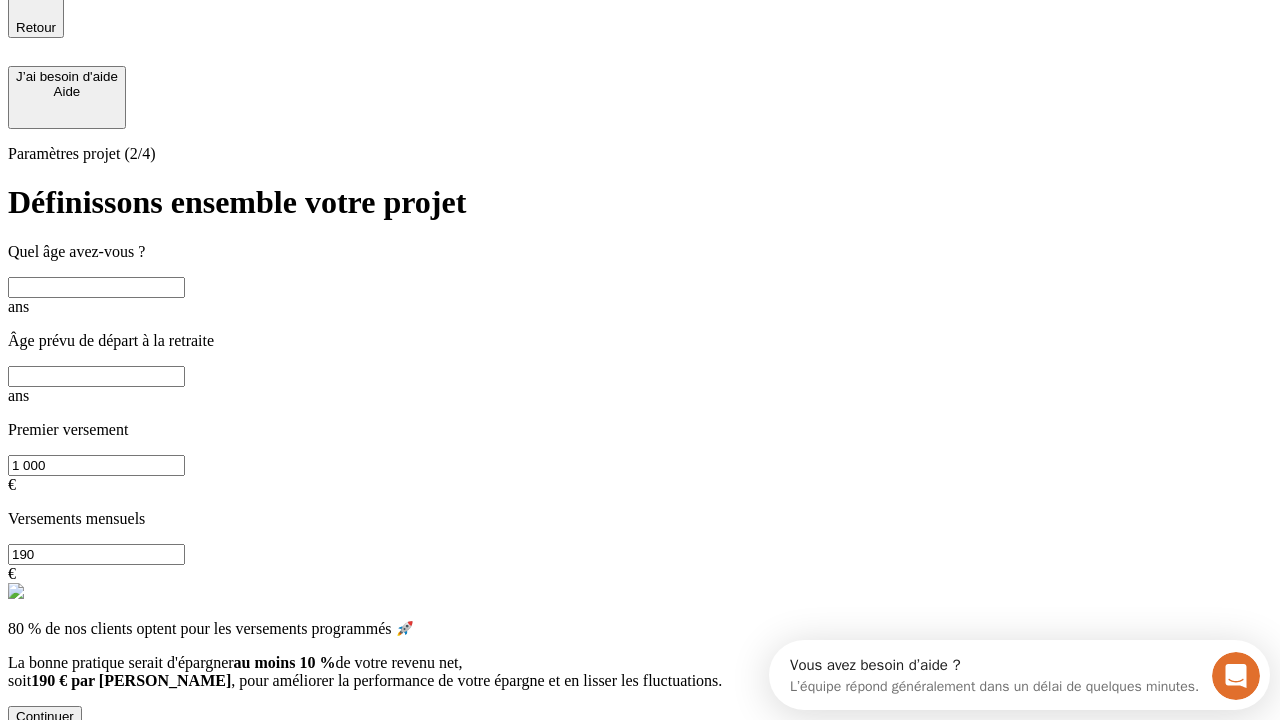 click at bounding box center (96, 287) 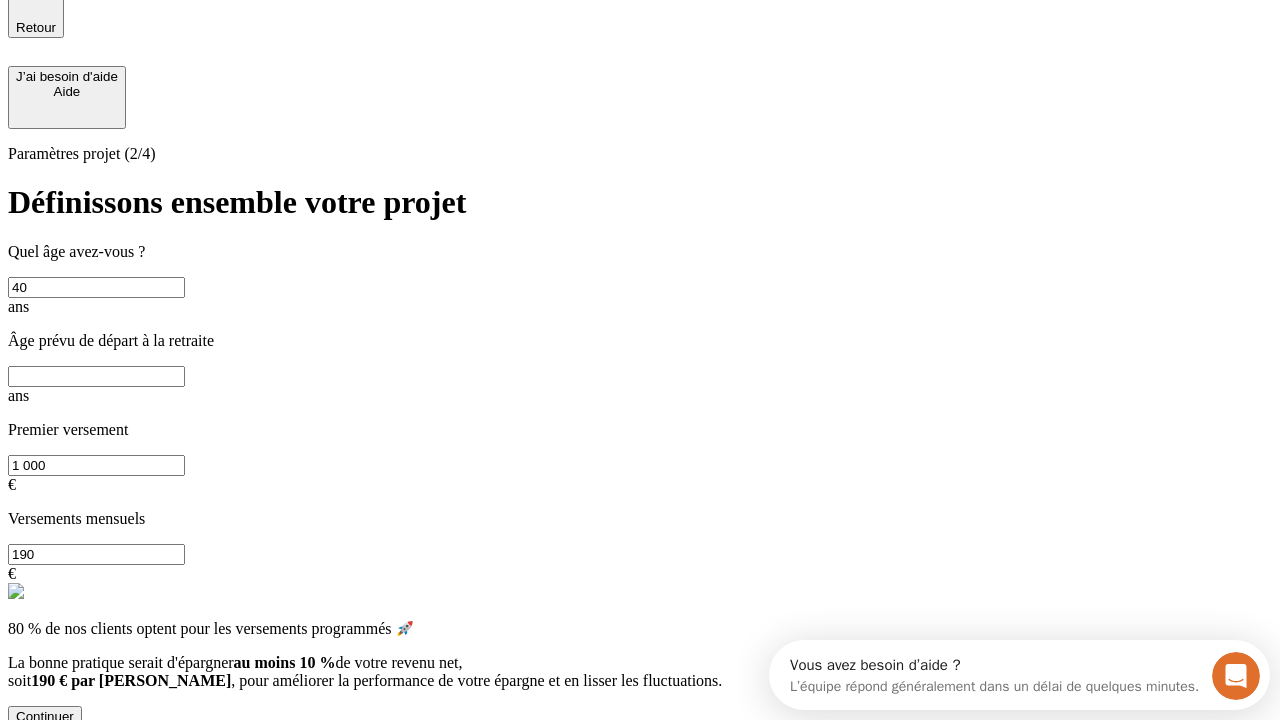 type on "40" 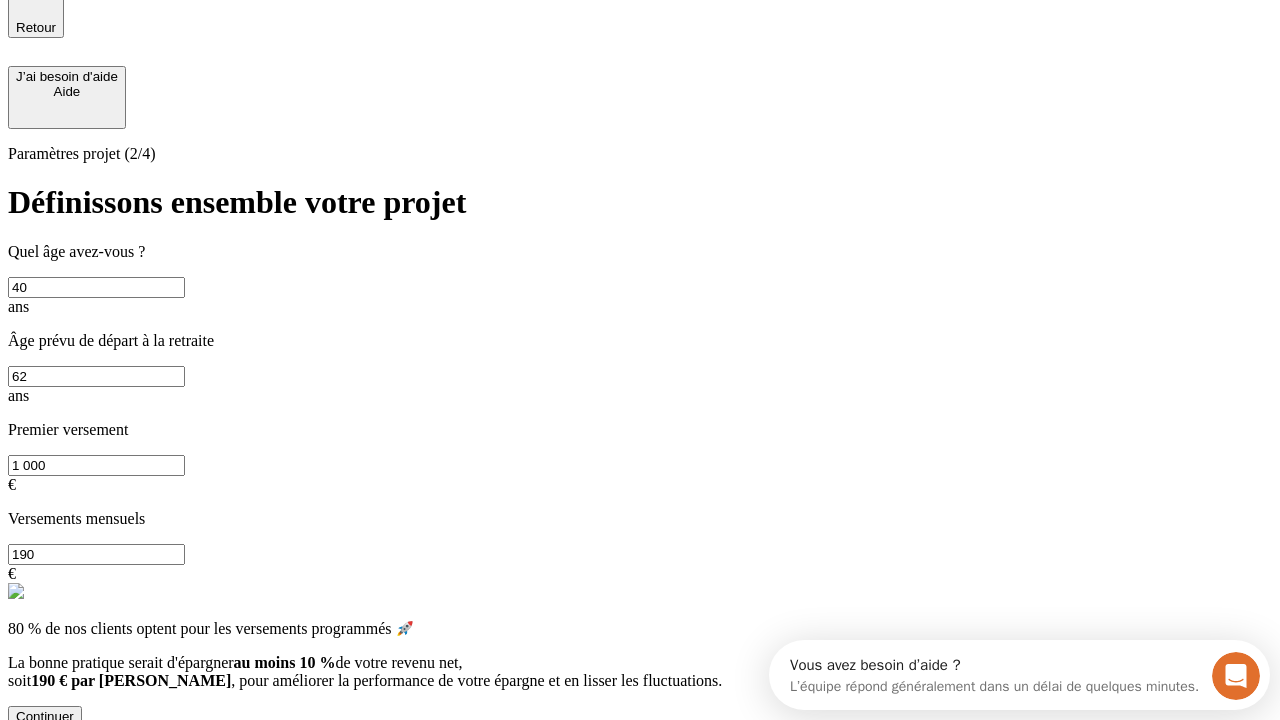 type on "62" 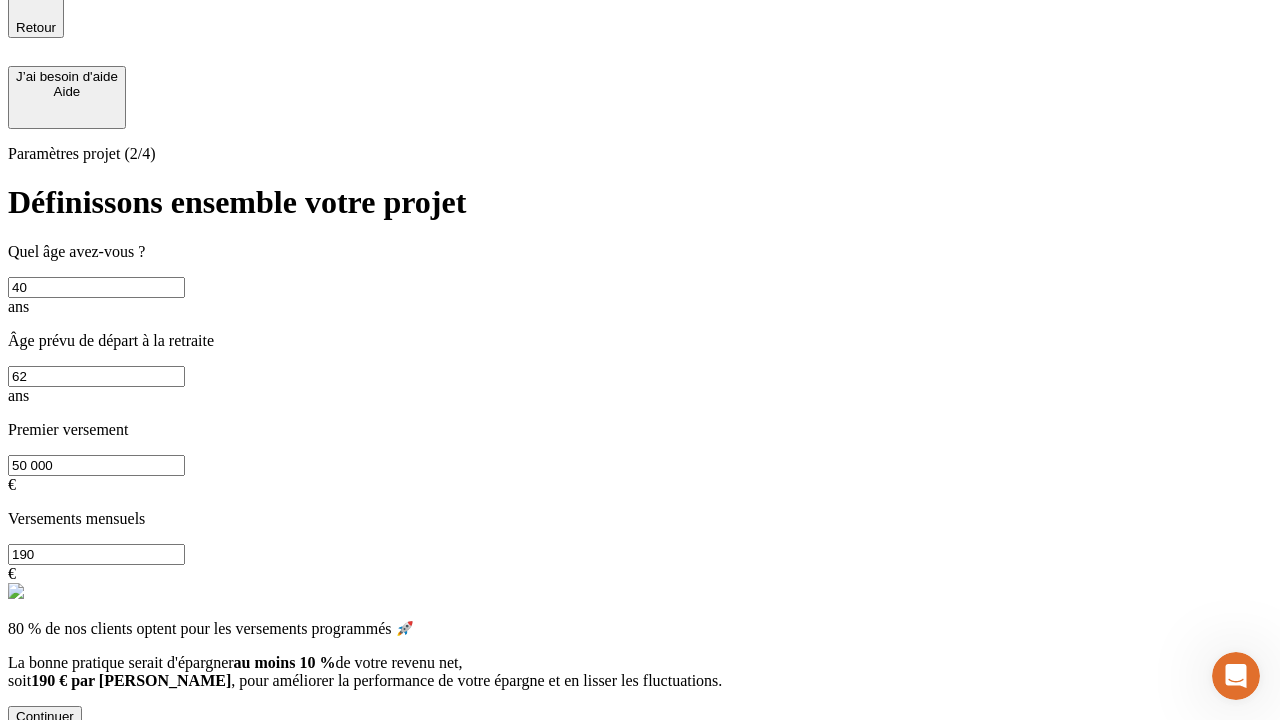 type on "50 000" 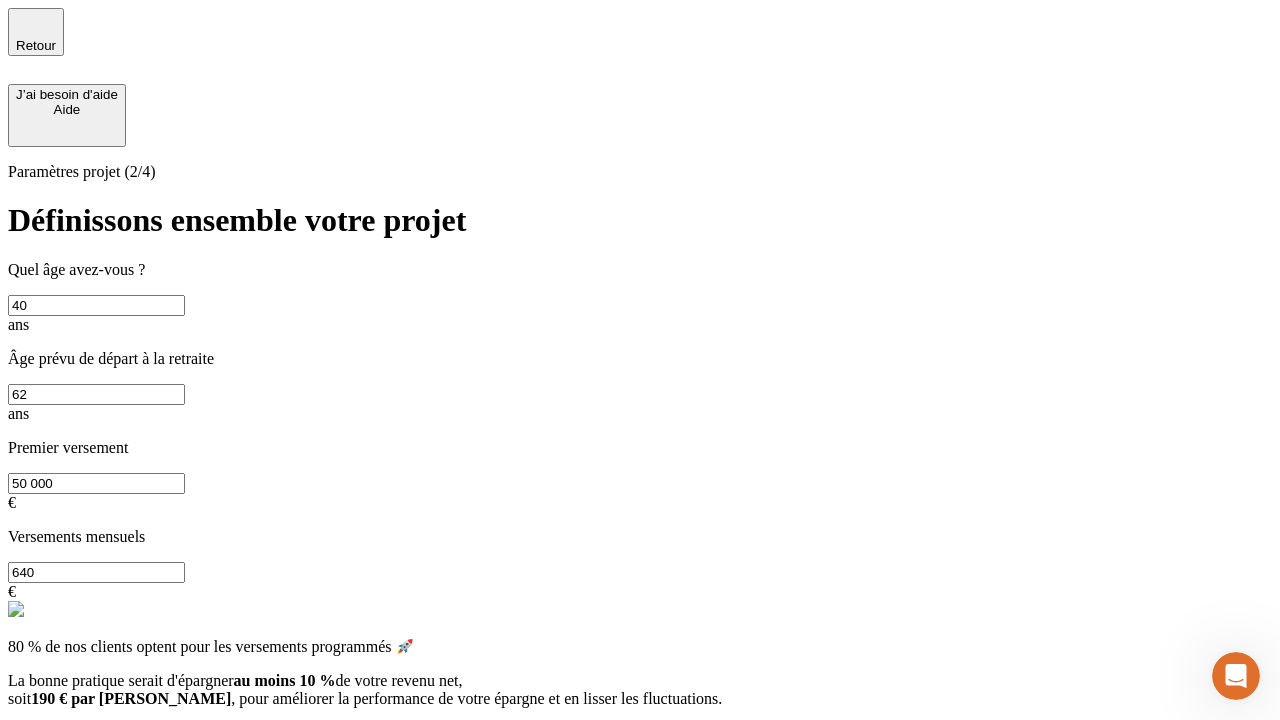 type on "640" 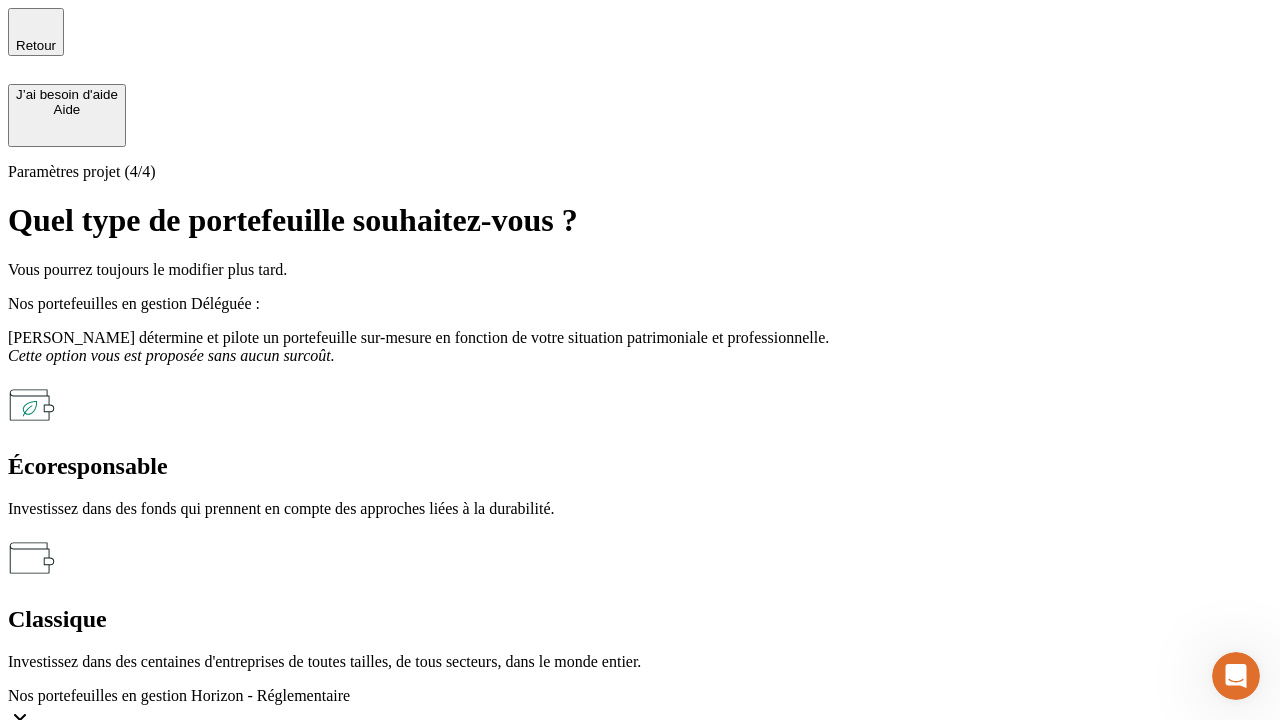 click on "Classique" at bounding box center [640, 619] 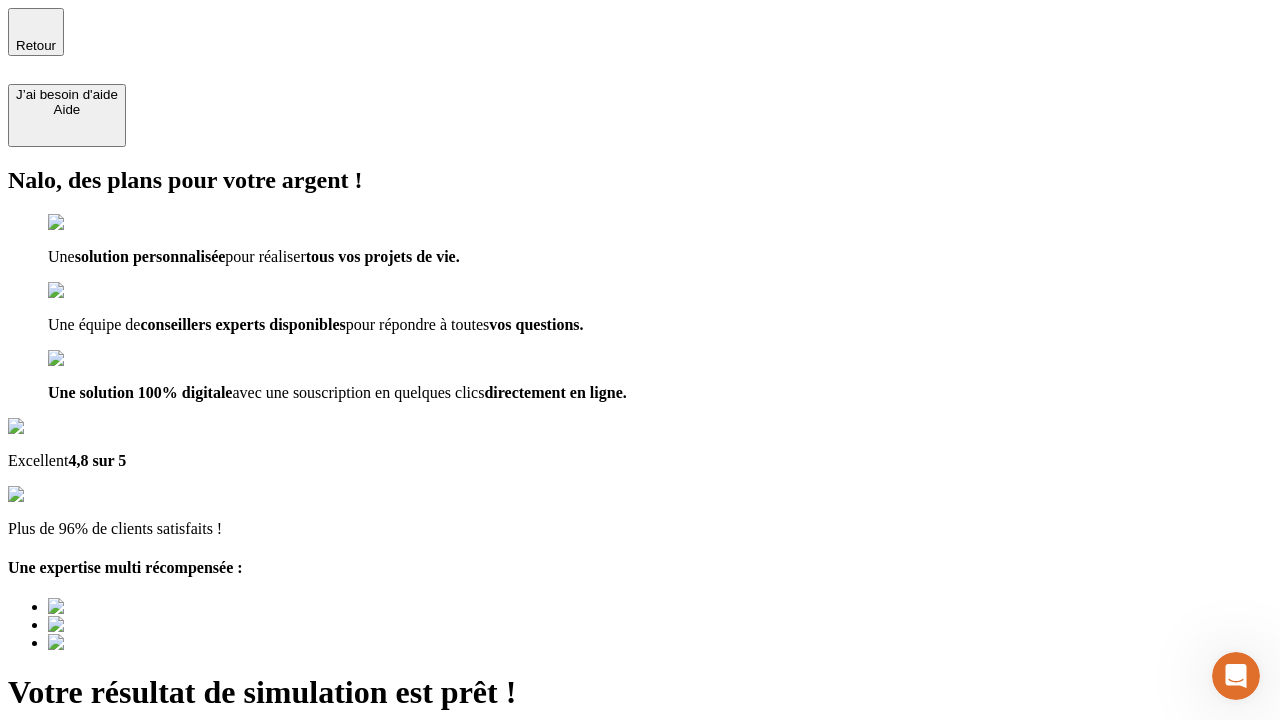 click on "Découvrir ma simulation" at bounding box center (87, 797) 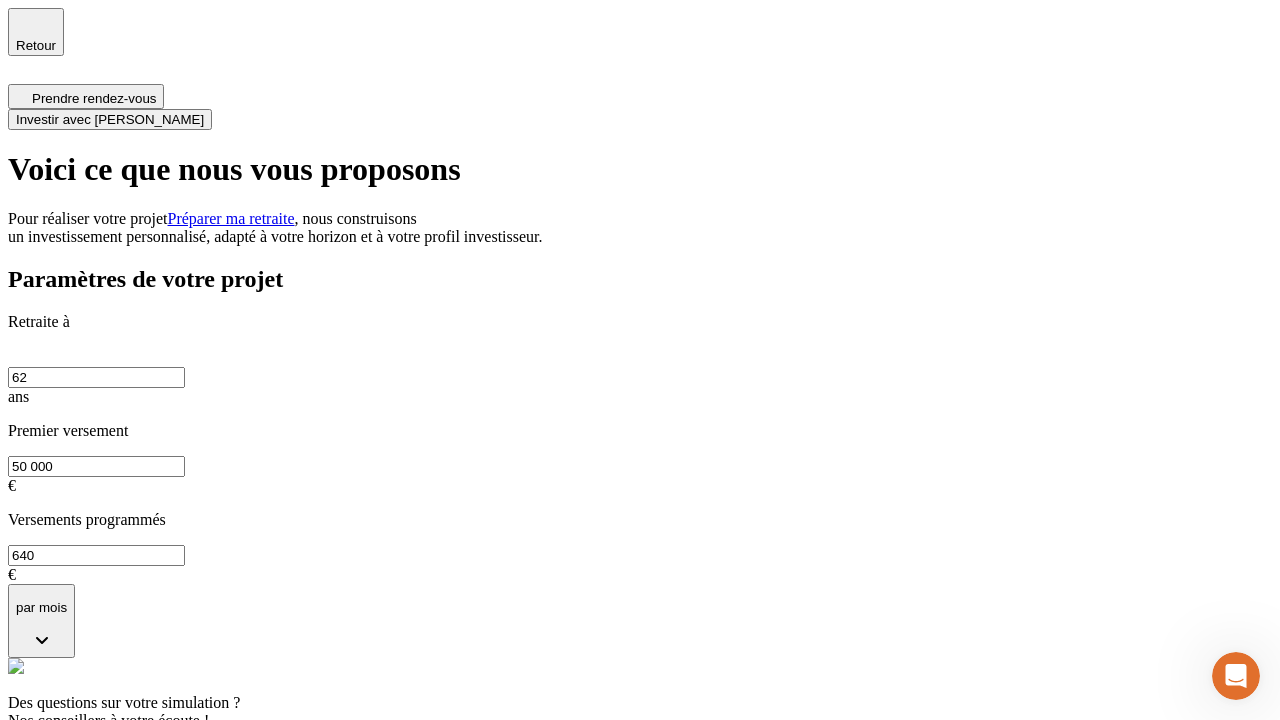 click on "Investir avec [PERSON_NAME]" at bounding box center [110, 119] 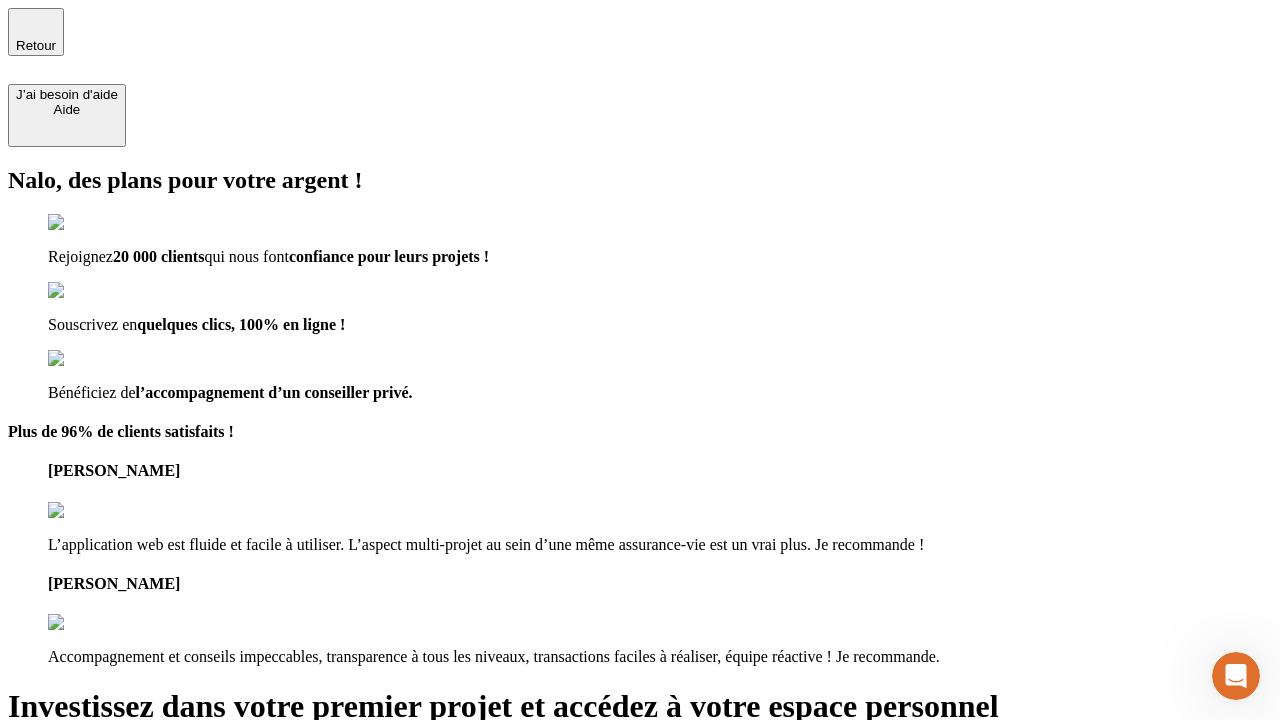 type on "[EMAIL_ADDRESS][DOMAIN_NAME]" 